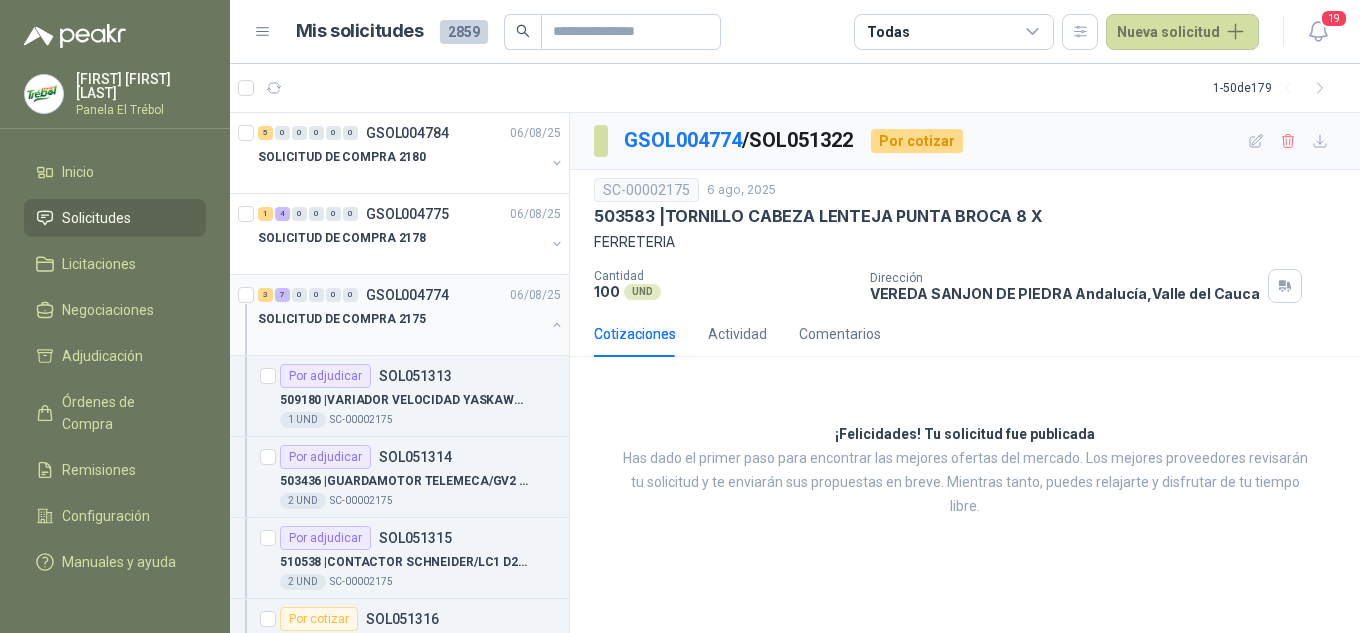 scroll, scrollTop: 0, scrollLeft: 0, axis: both 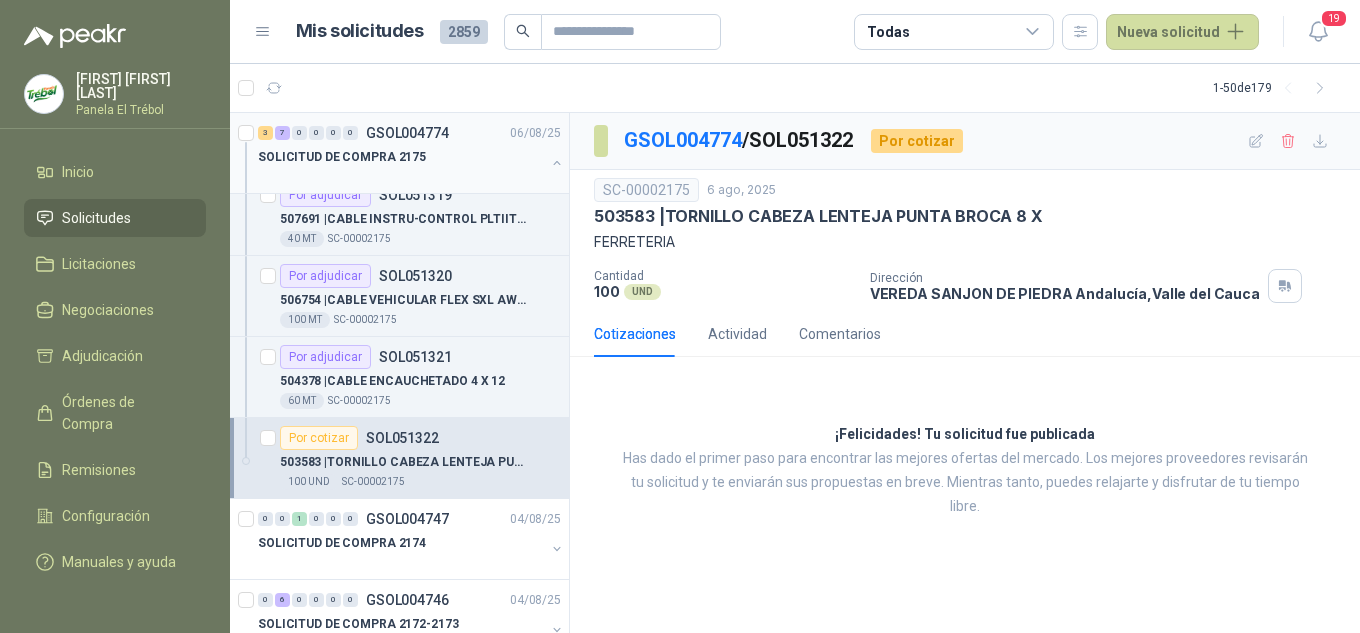 click at bounding box center (557, 163) 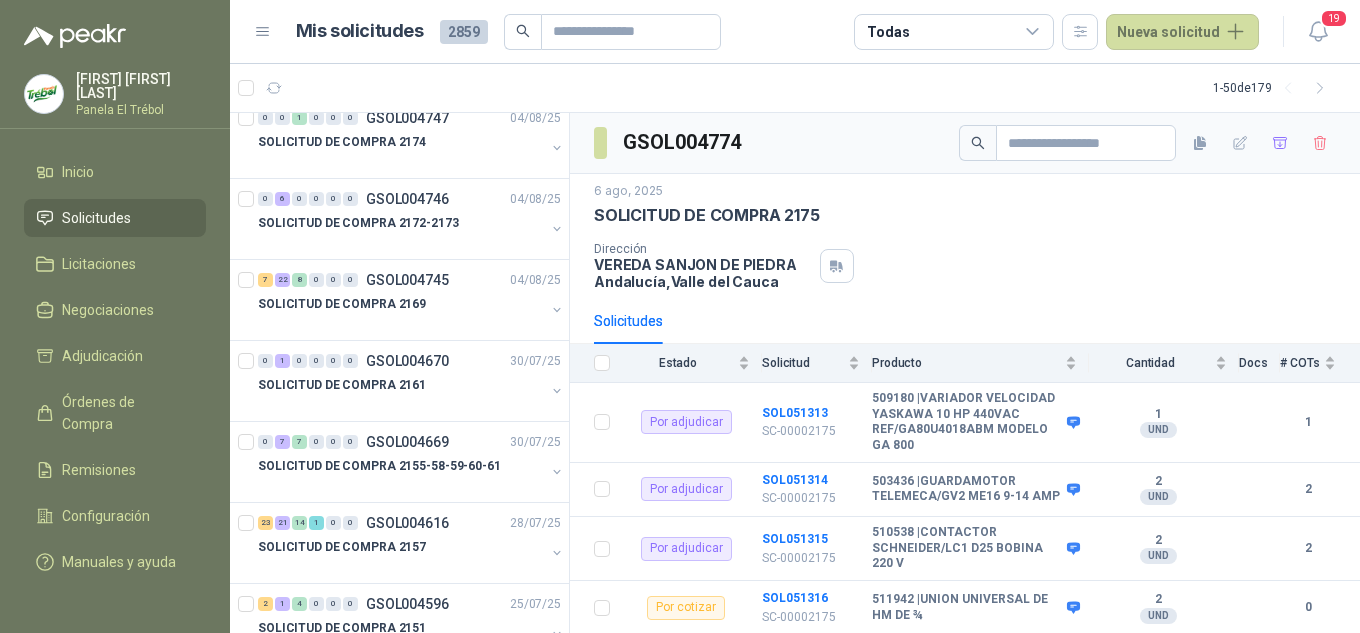 scroll, scrollTop: 0, scrollLeft: 0, axis: both 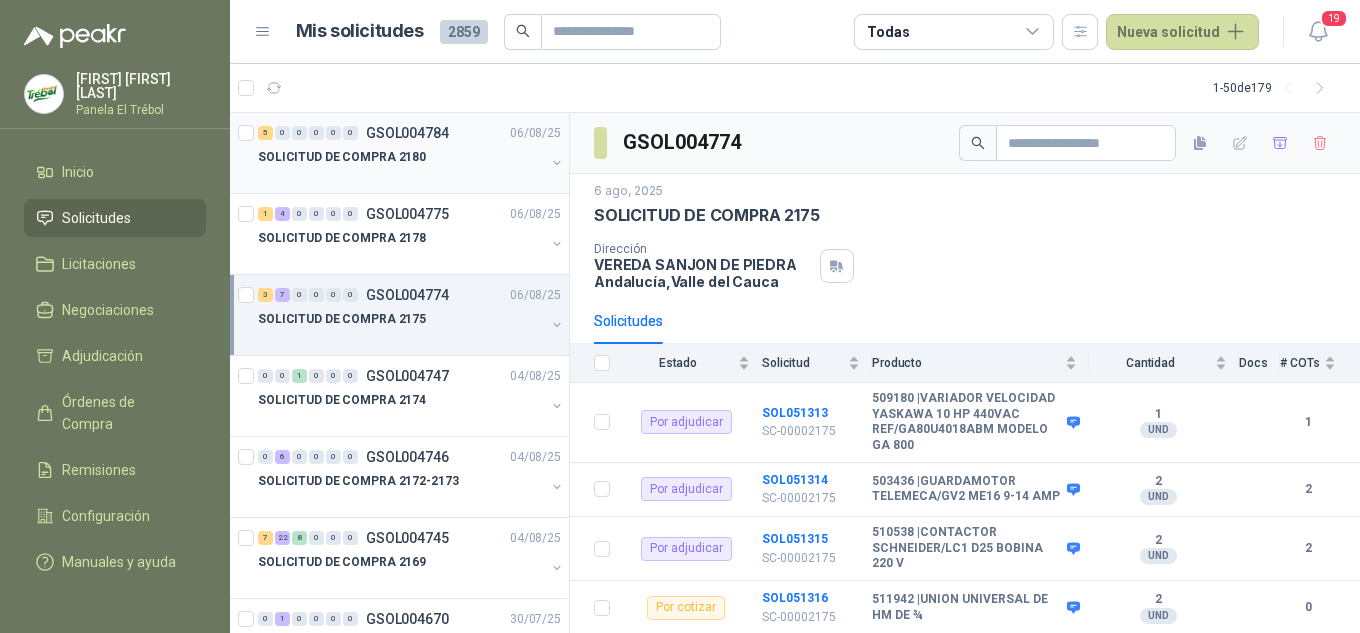 click at bounding box center (557, 163) 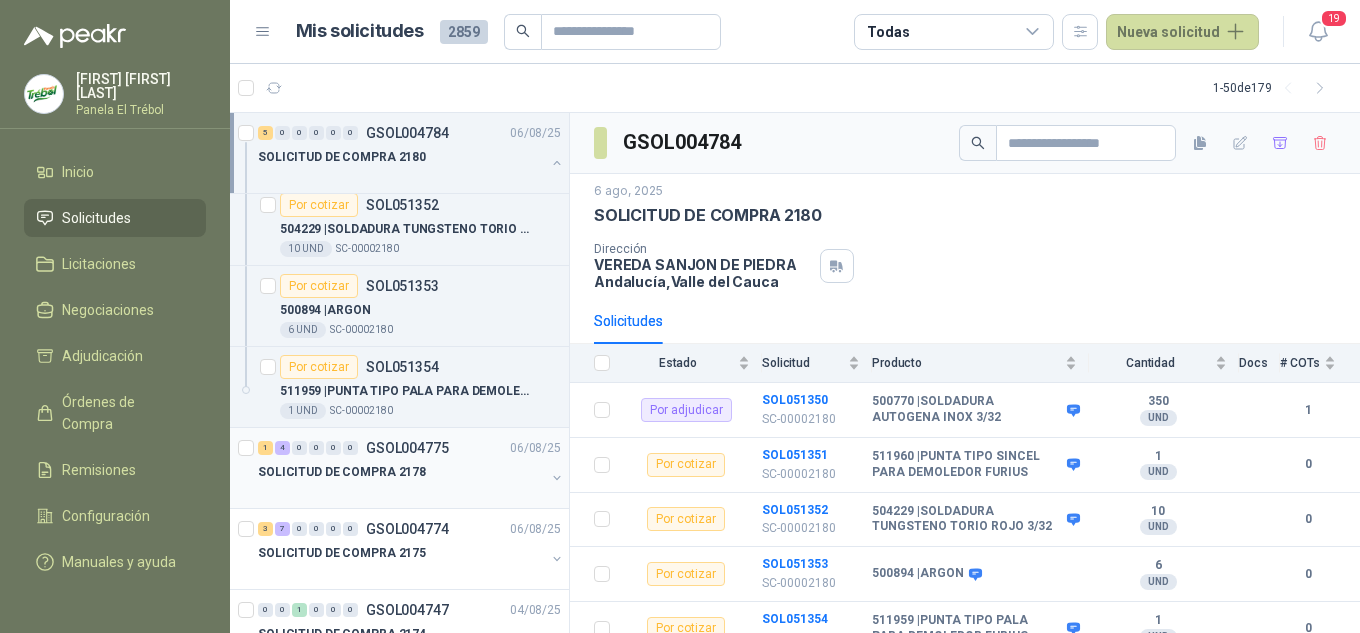 scroll, scrollTop: 200, scrollLeft: 0, axis: vertical 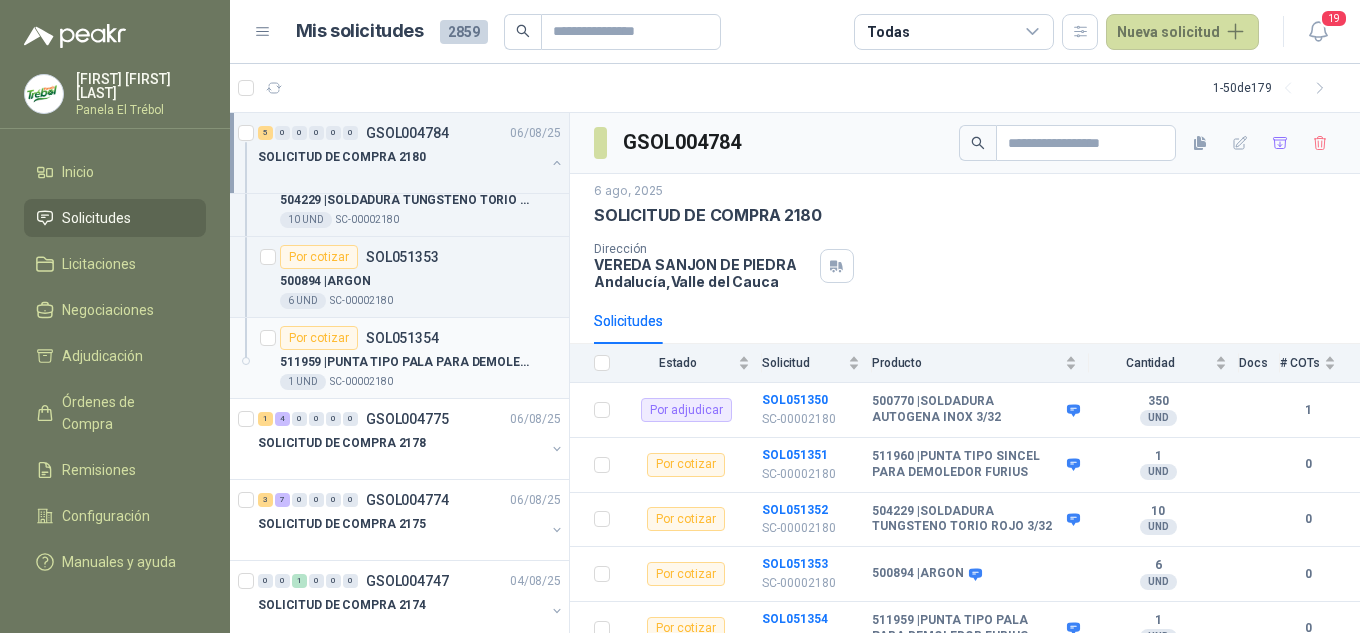 click on "511959 |  PUNTA TIPO PALA PARA DEMOLEDOR FURIUS" at bounding box center [404, 362] 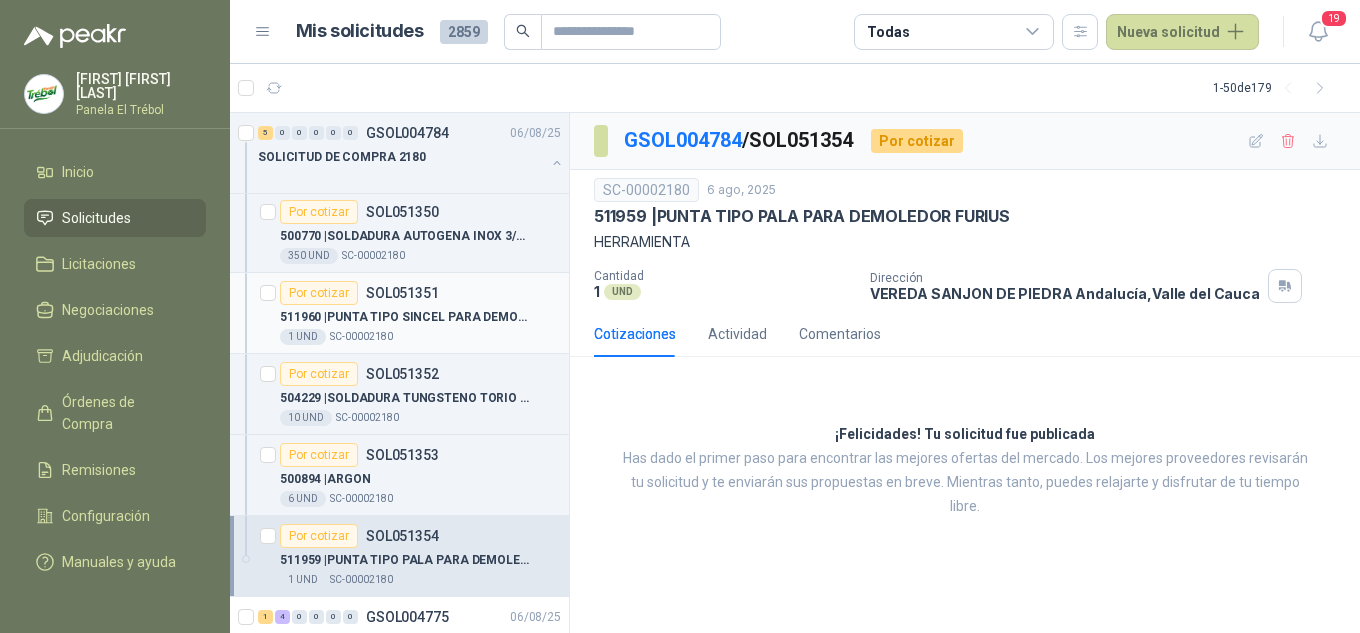scroll, scrollTop: 0, scrollLeft: 0, axis: both 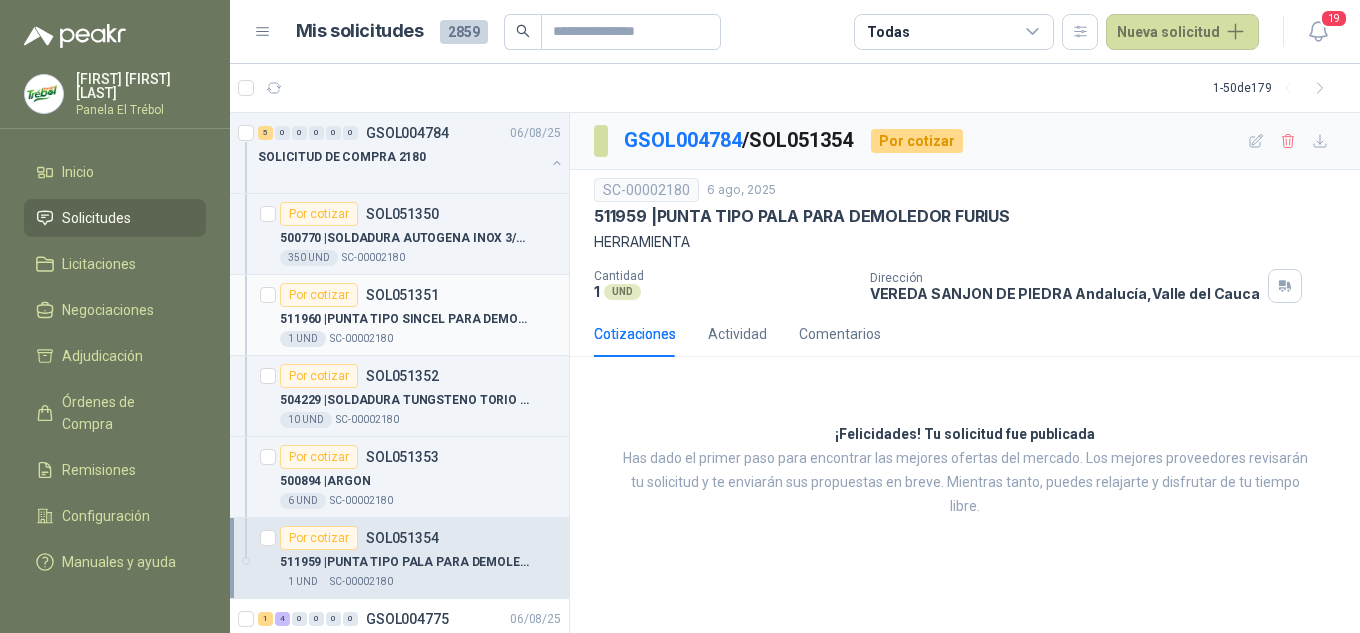 click on "511960 |  PUNTA TIPO SINCEL PARA DEMOLEDOR FURIUS" at bounding box center (404, 319) 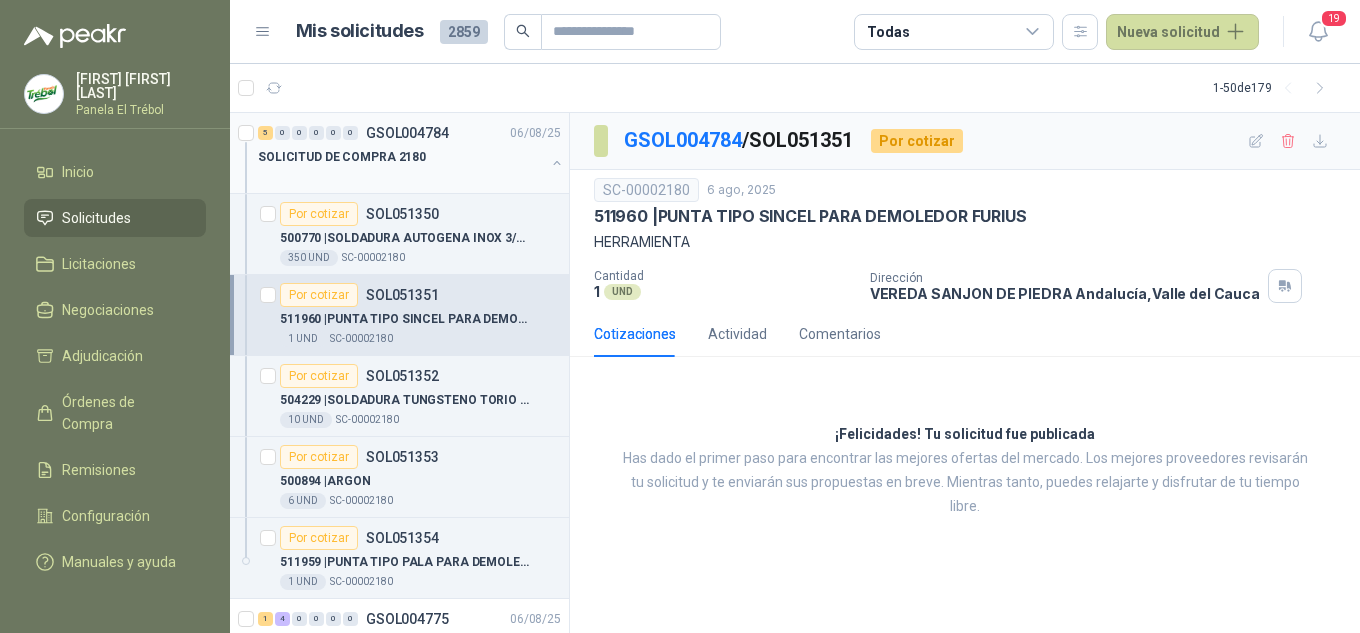 click at bounding box center [557, 163] 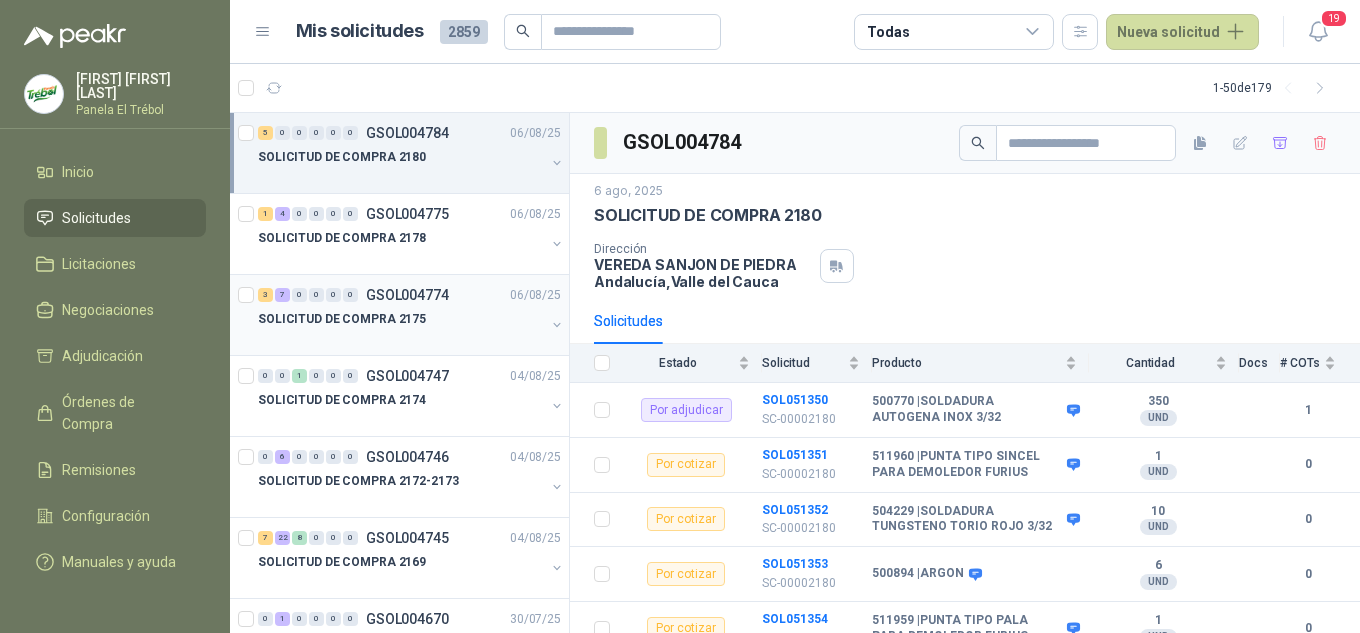 click at bounding box center (557, 325) 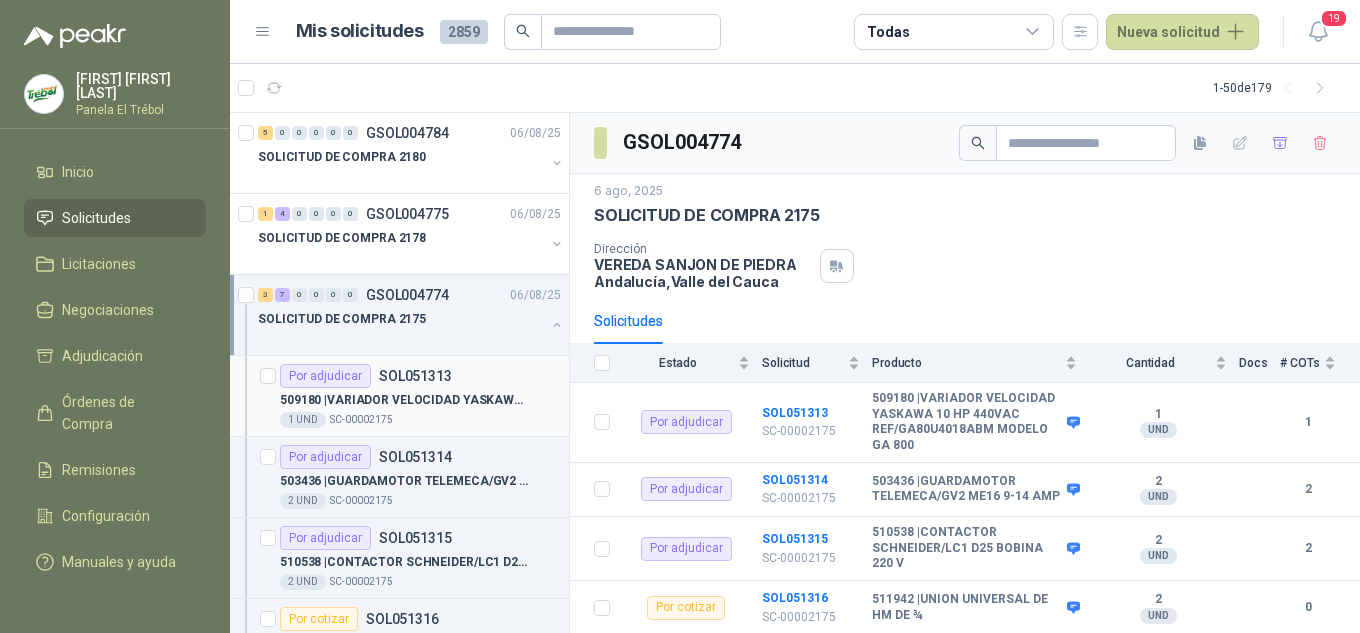 click on "509180 |  VARIADOR VELOCIDAD YASKAWA 10 HP 440VAC REF/GA80U4018ABM MODELO GA 800" at bounding box center [404, 400] 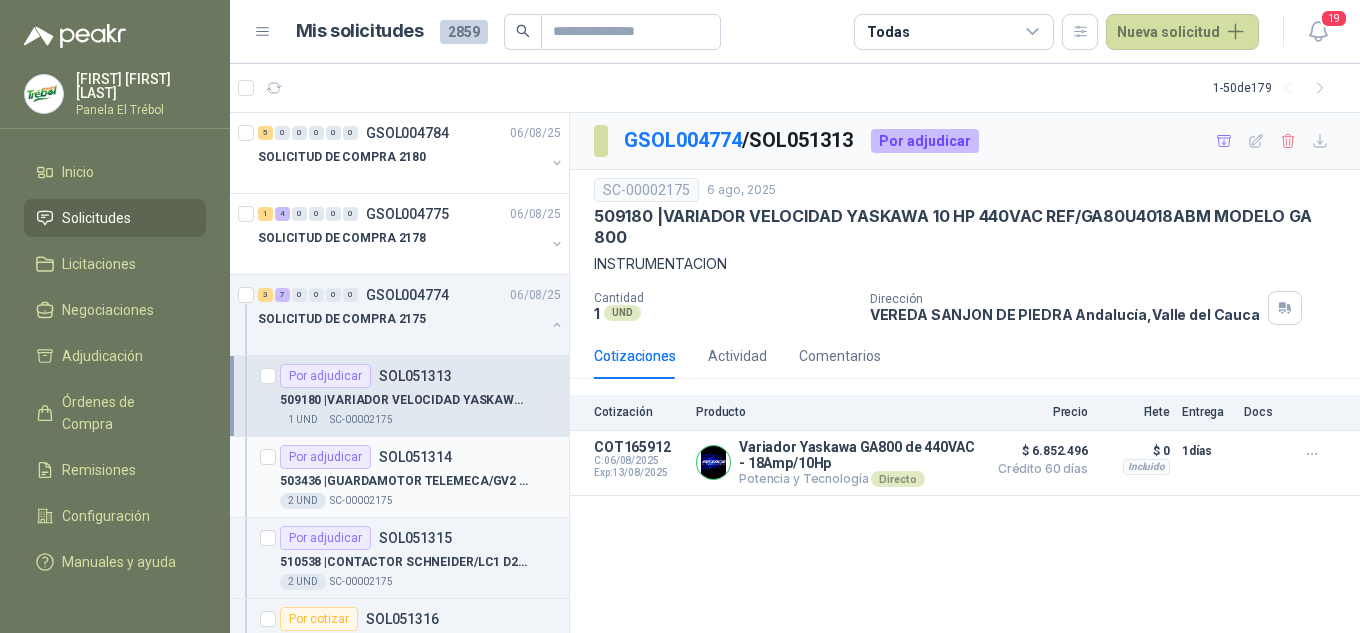 click on "503436 |  GUARDAMOTOR TELEMECA/GV2 ME16 9-14 AMP" at bounding box center (404, 481) 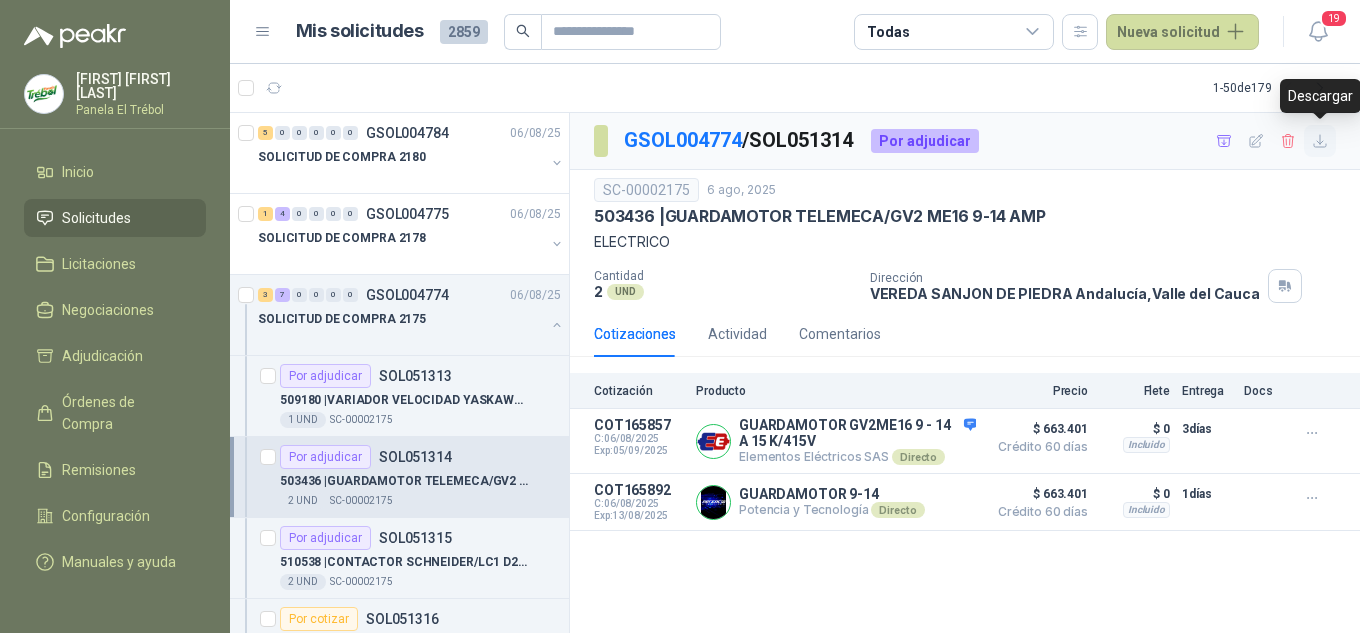 click 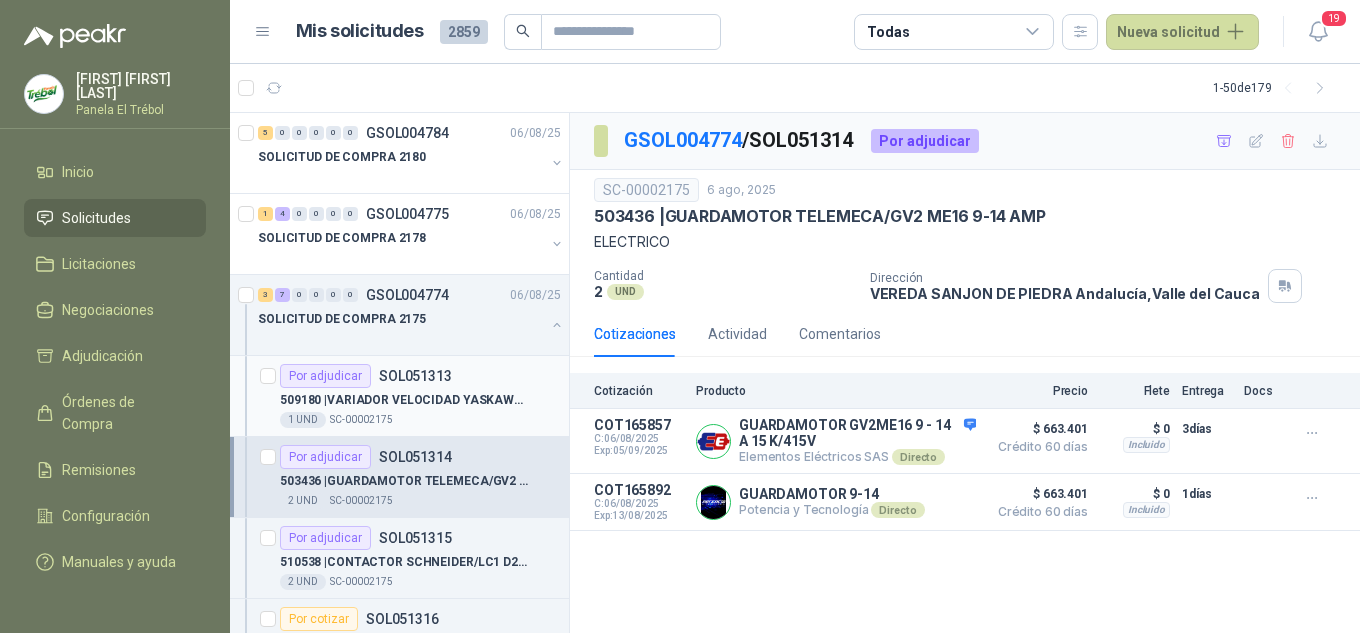 click on "509180 |  VARIADOR VELOCIDAD YASKAWA 10 HP 440VAC REF/GA80U4018ABM MODELO GA 800" at bounding box center (404, 400) 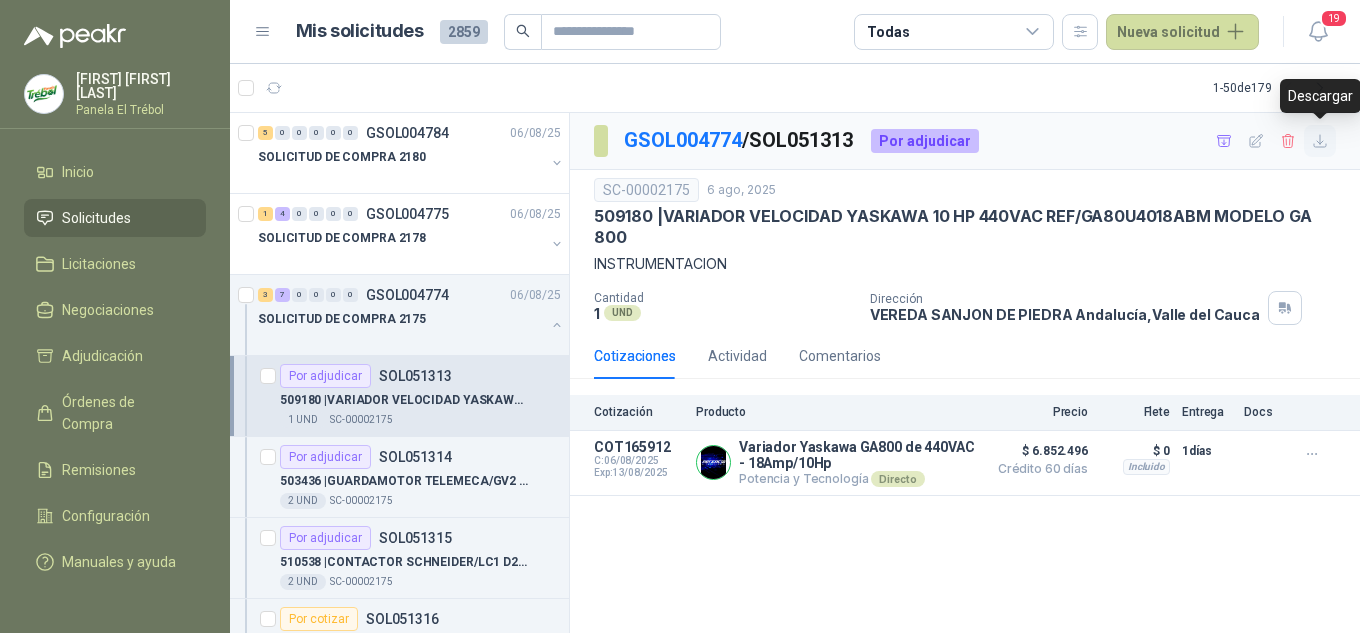click 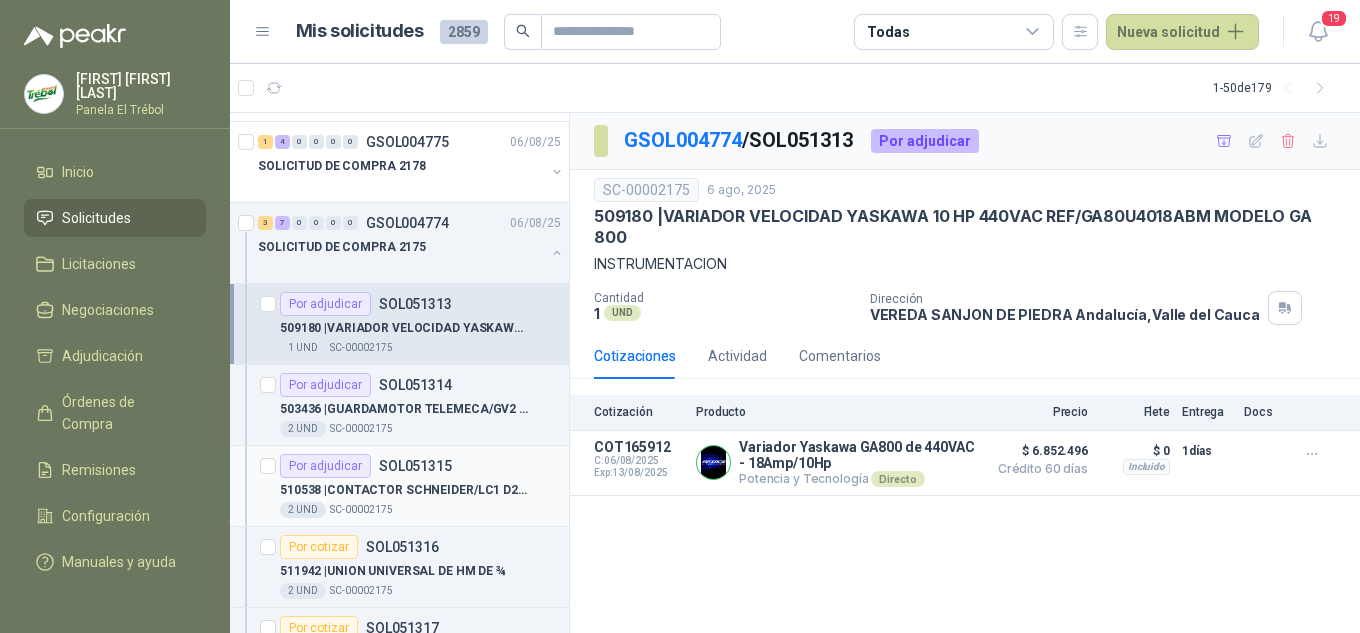scroll, scrollTop: 133, scrollLeft: 0, axis: vertical 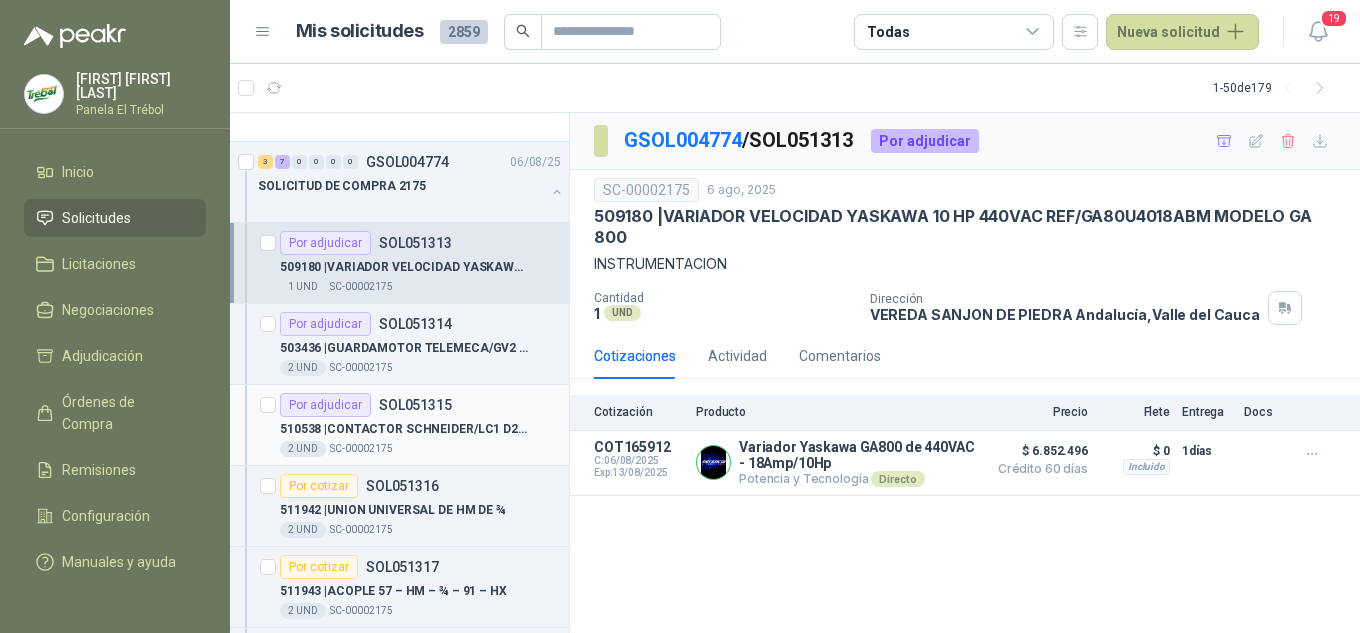 click on "510538 |  CONTACTOR SCHNEIDER/LC1 D25 BOBINA 220 V" at bounding box center (404, 429) 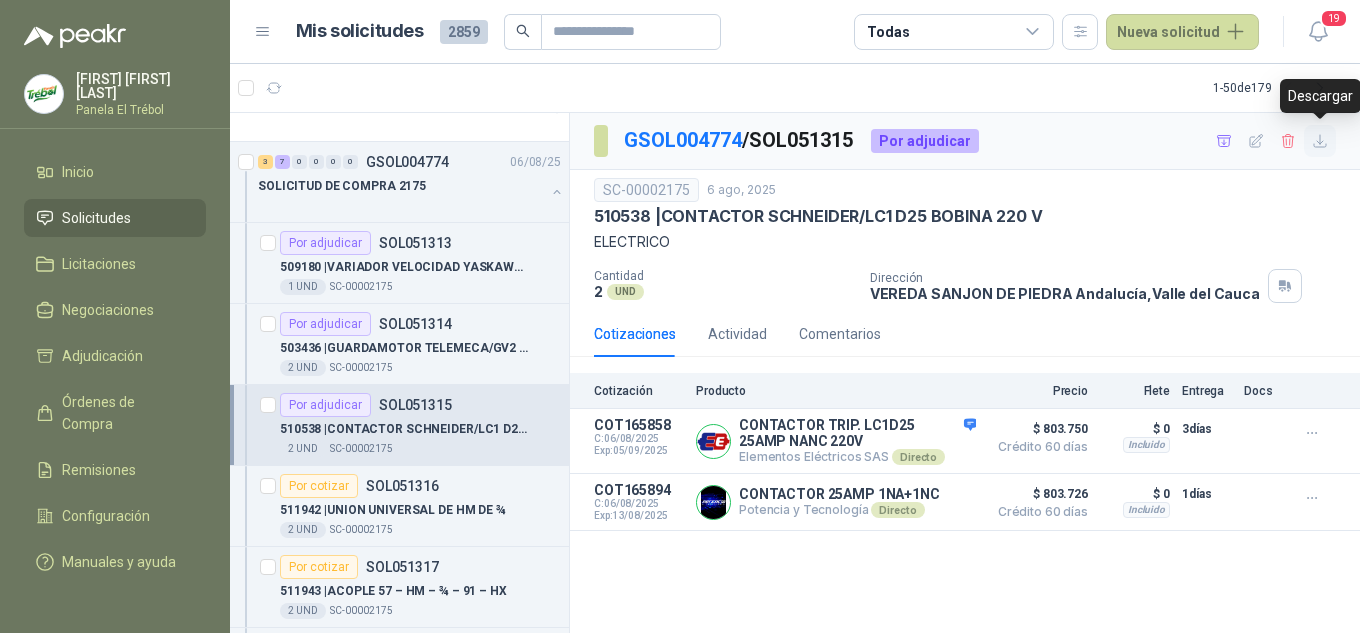 click 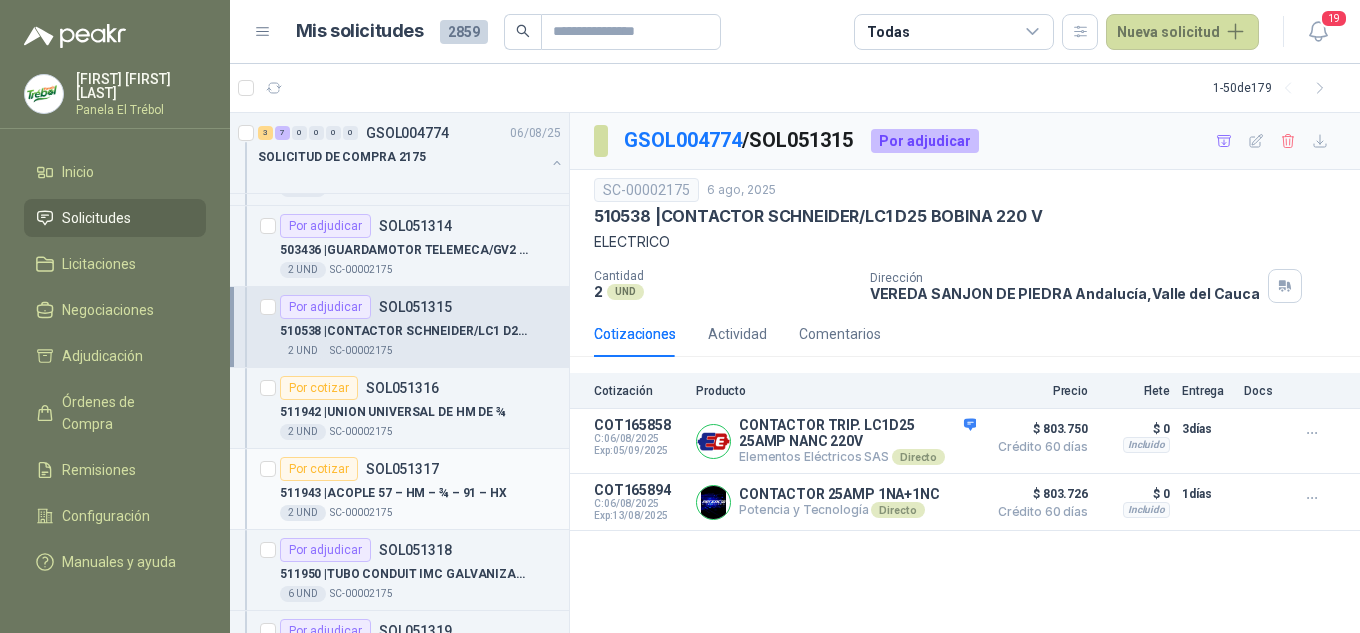 scroll, scrollTop: 333, scrollLeft: 0, axis: vertical 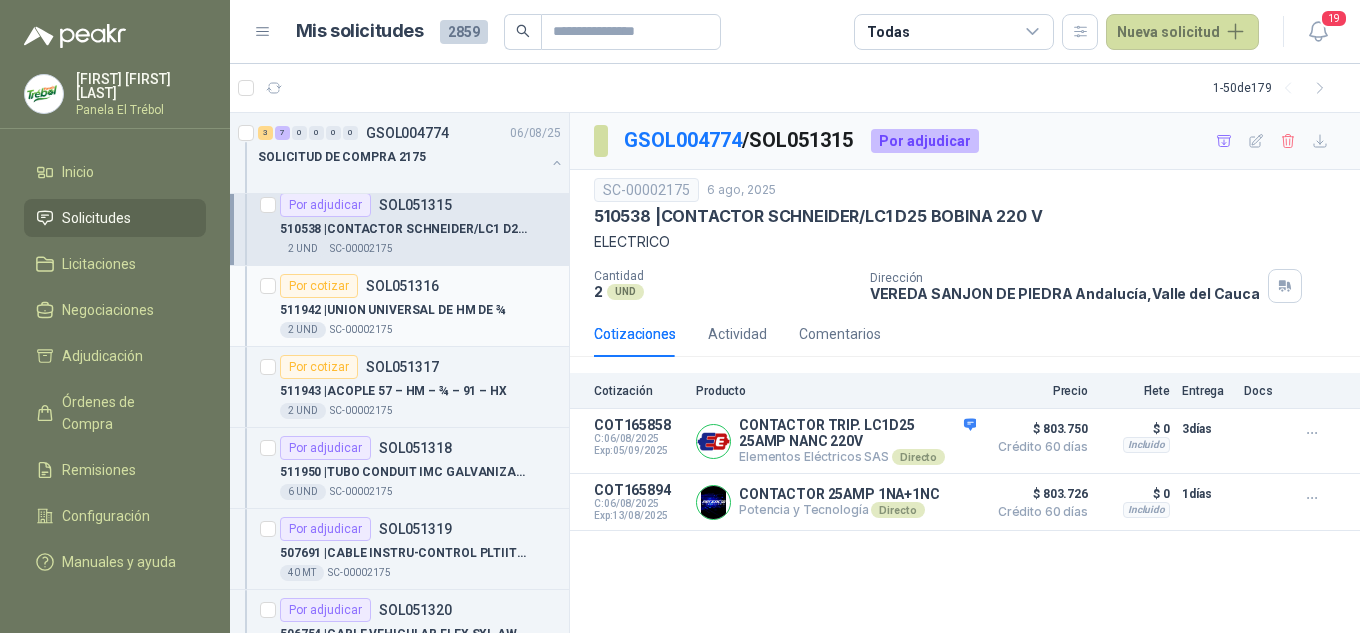 click on "511942 |  UNION UNIVERSAL DE HM DE ¾" at bounding box center (393, 310) 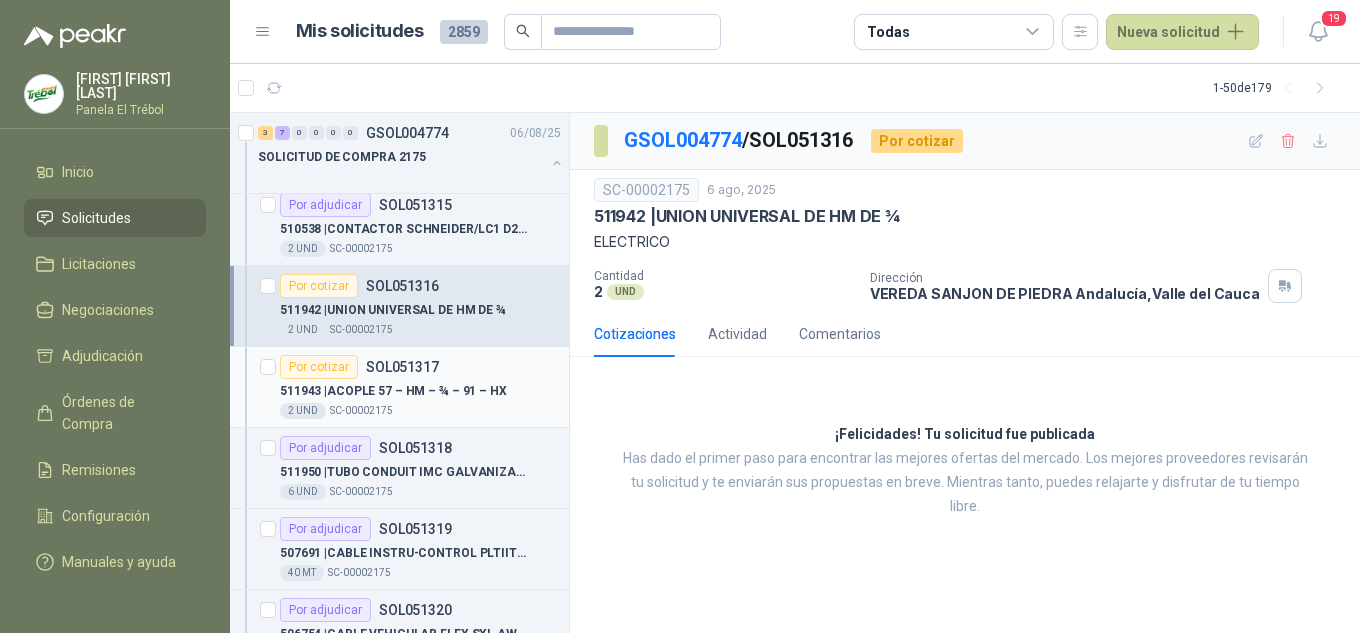 click on "511943 |  ACOPLE 57 – HM – ¾ – 91 – HX" at bounding box center [420, 391] 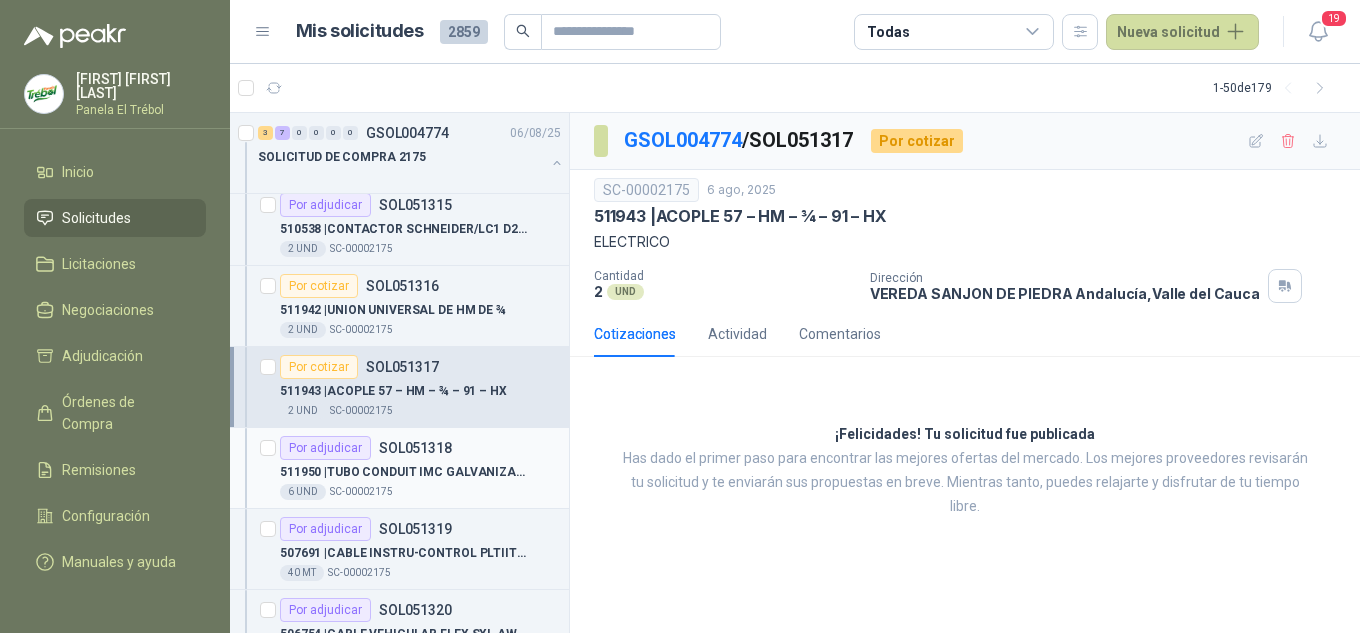 click on "511950 |  TUBO CONDUIT IMC GALVANIZADO ¾ X 3 MT" at bounding box center [404, 472] 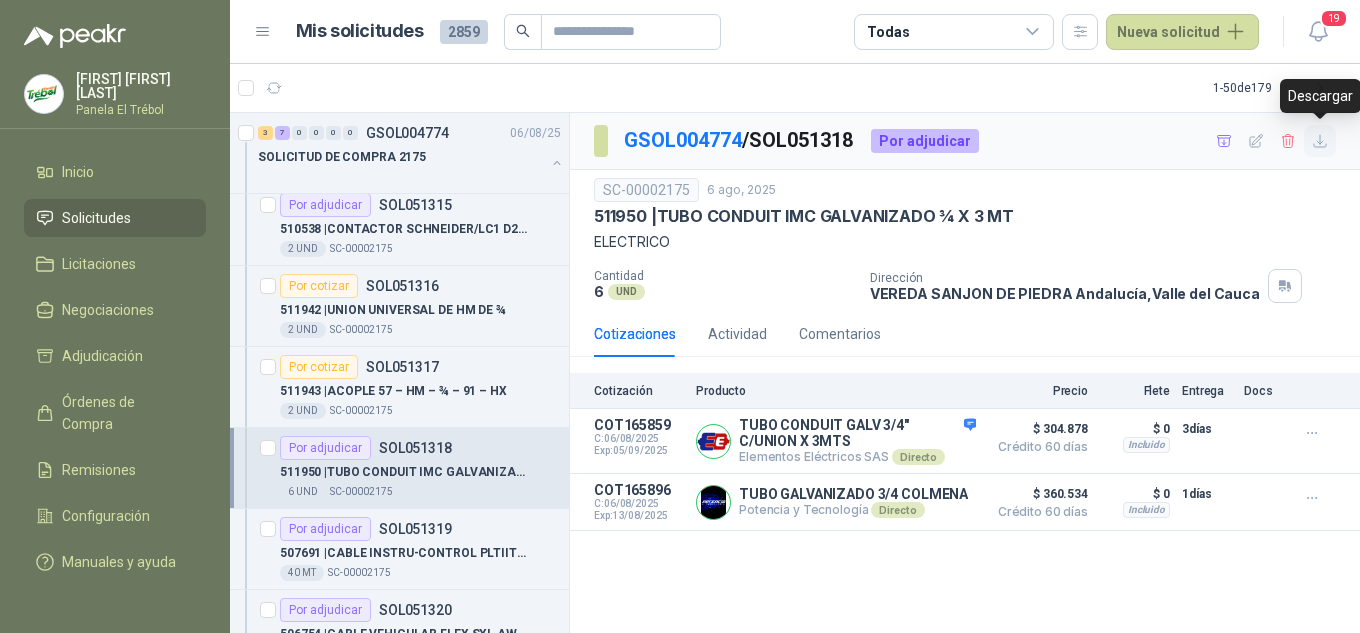click 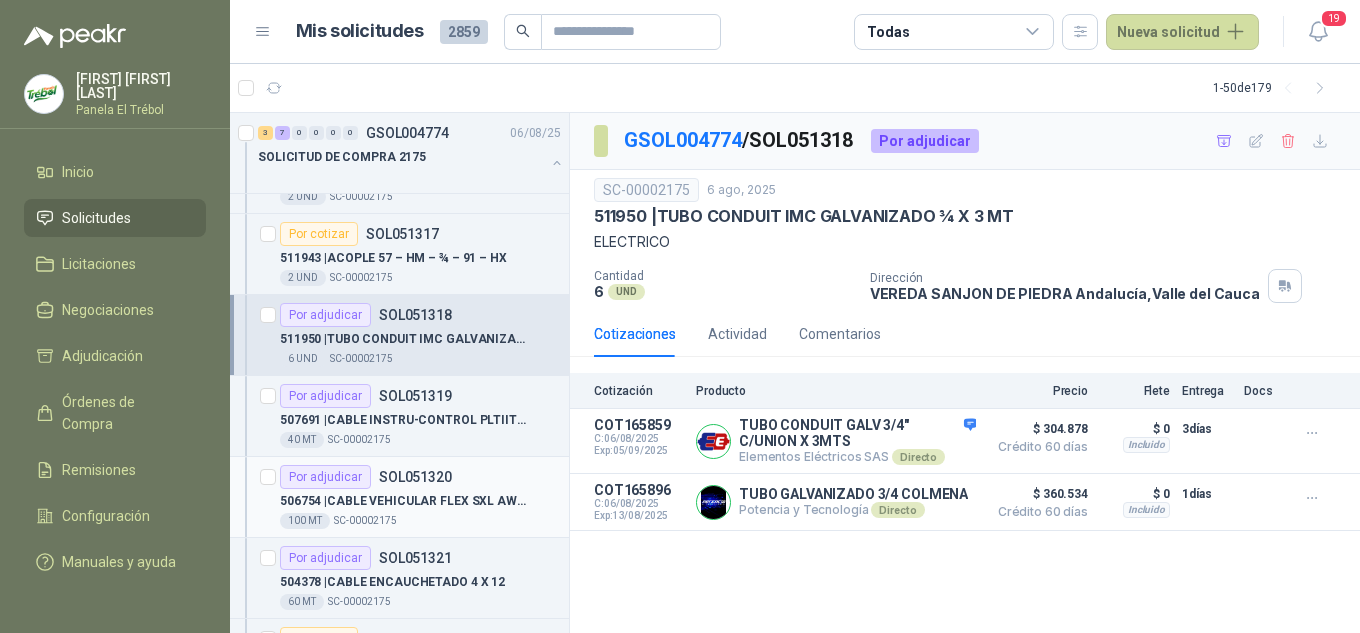 scroll, scrollTop: 467, scrollLeft: 0, axis: vertical 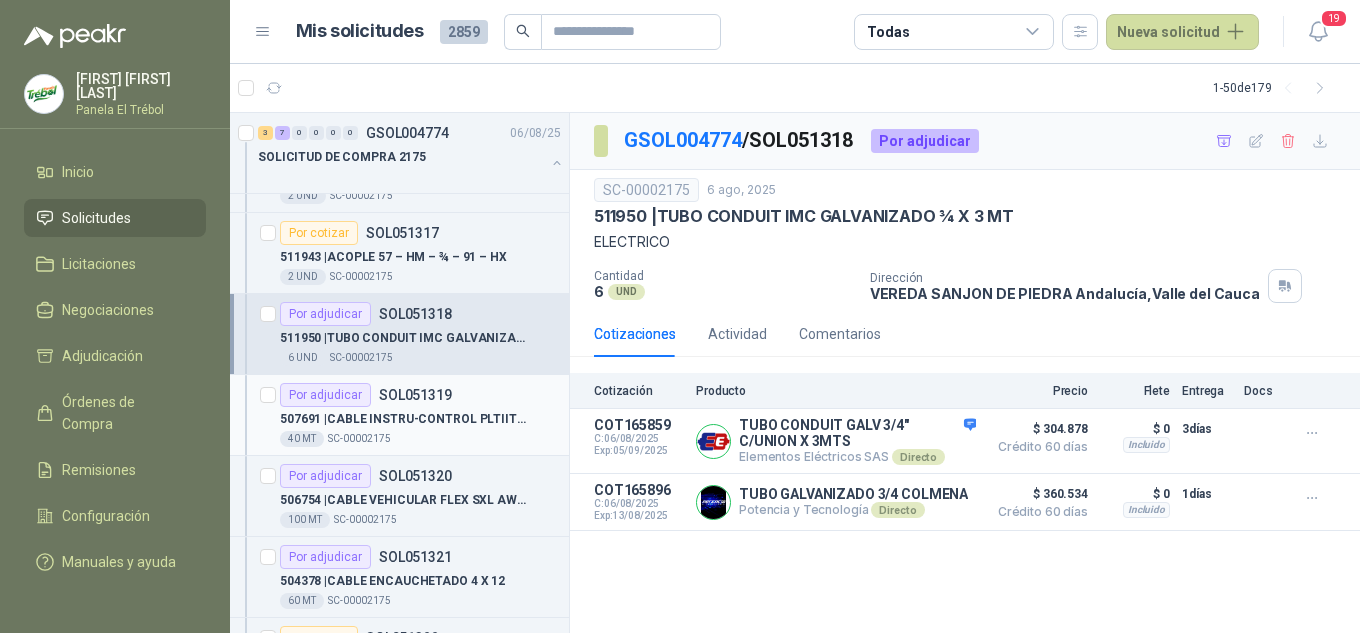 click on "507691 |  CABLE INSTRU-CONTROL PLTIITC-OS 24x18+1" at bounding box center (404, 419) 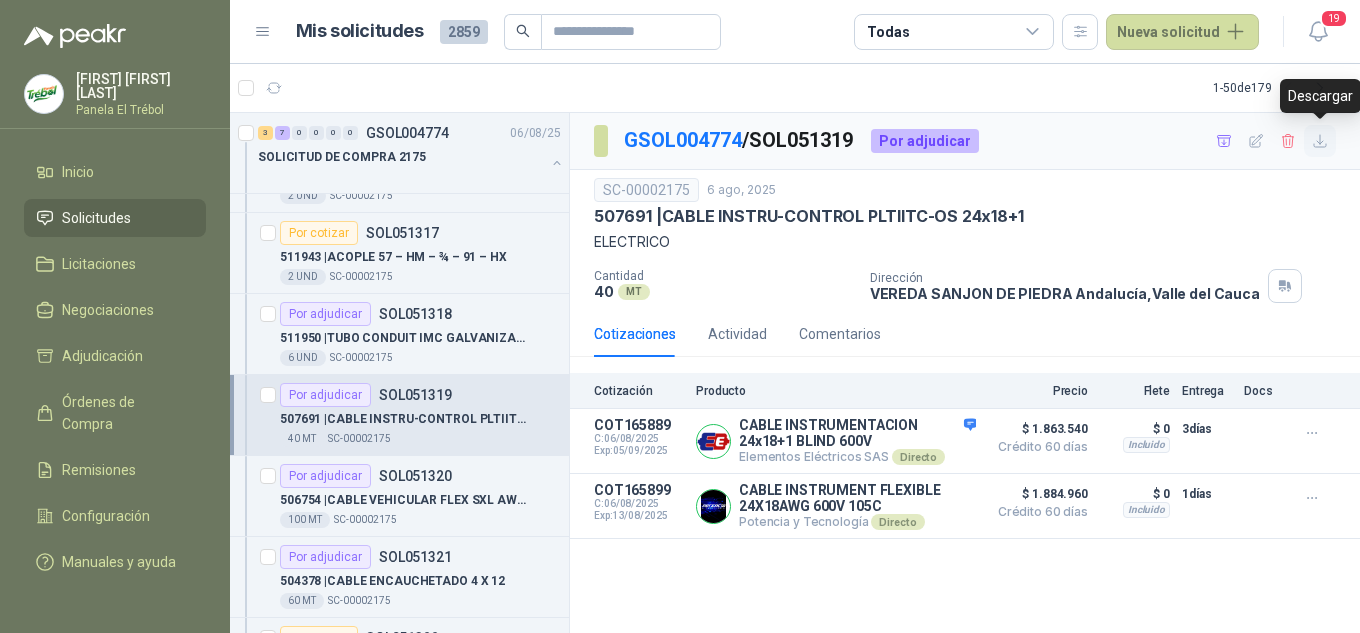 click 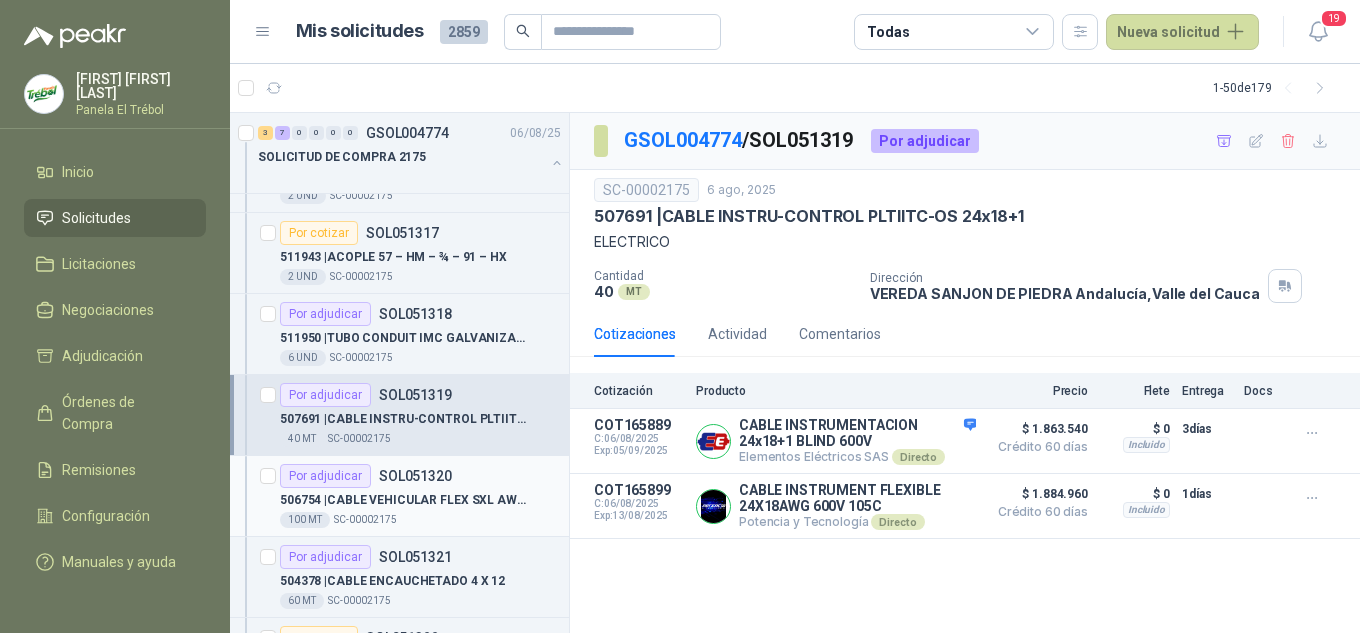 click on "506754 |  CABLE VEHICULAR FLEX SXL AWG #18,50V,12" at bounding box center (404, 500) 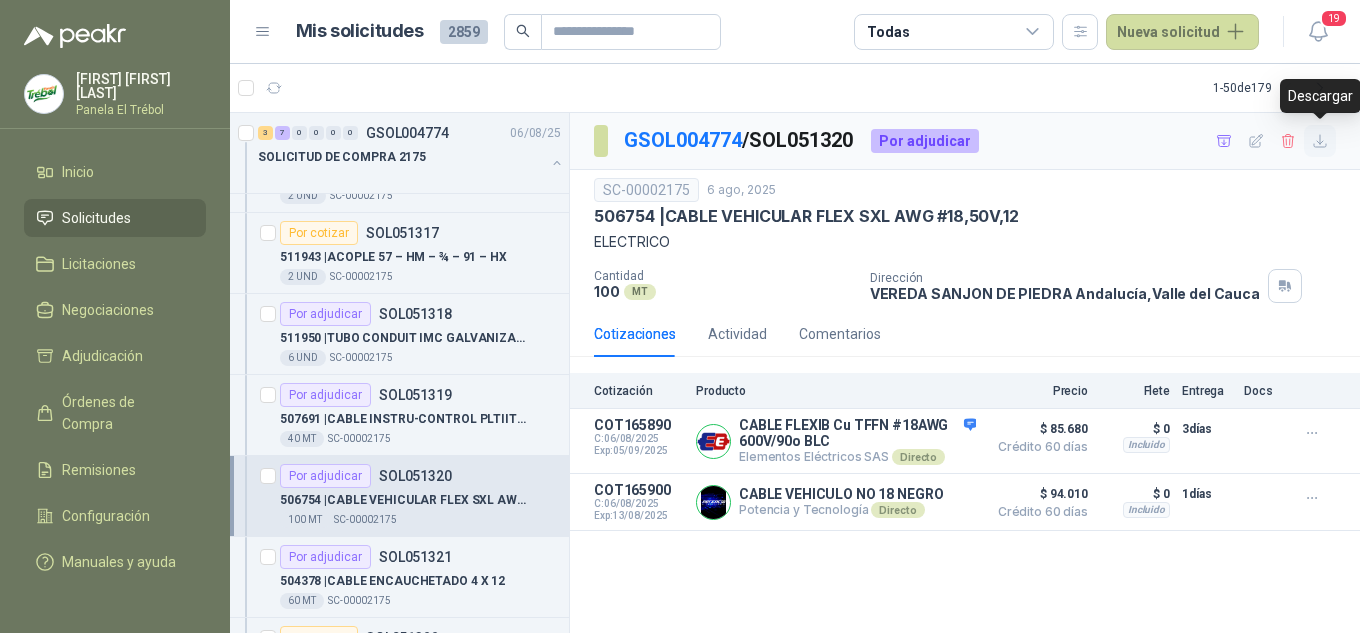 click 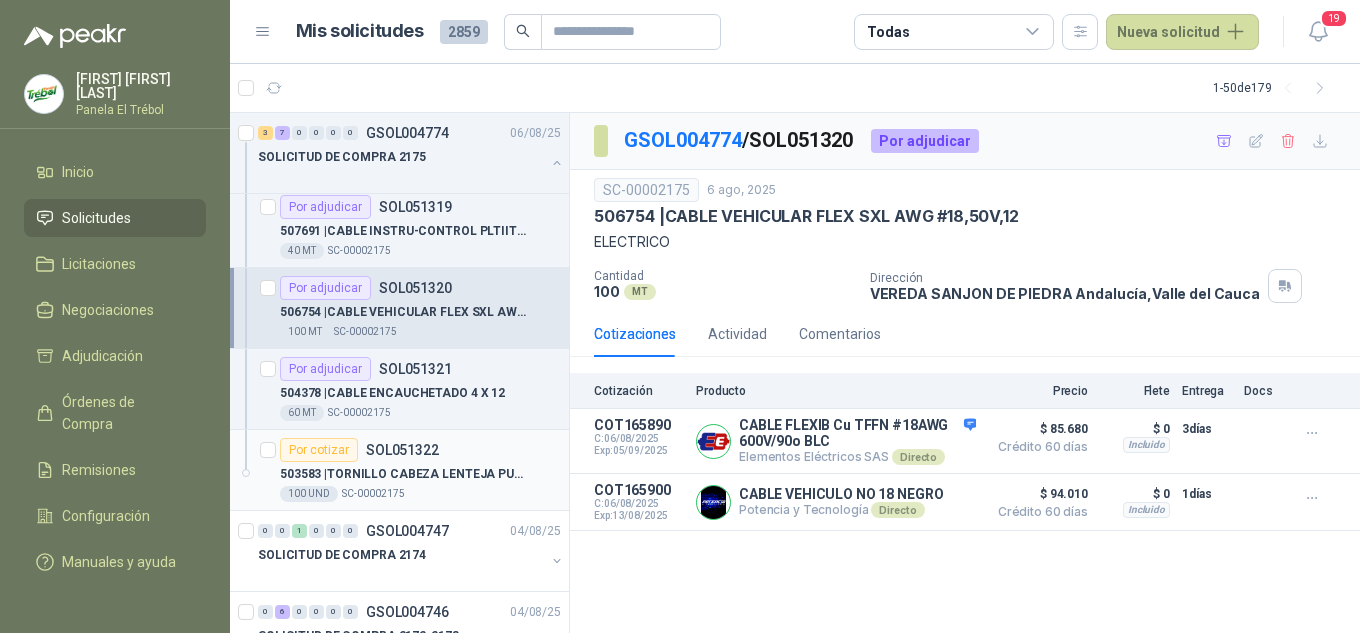 scroll, scrollTop: 667, scrollLeft: 0, axis: vertical 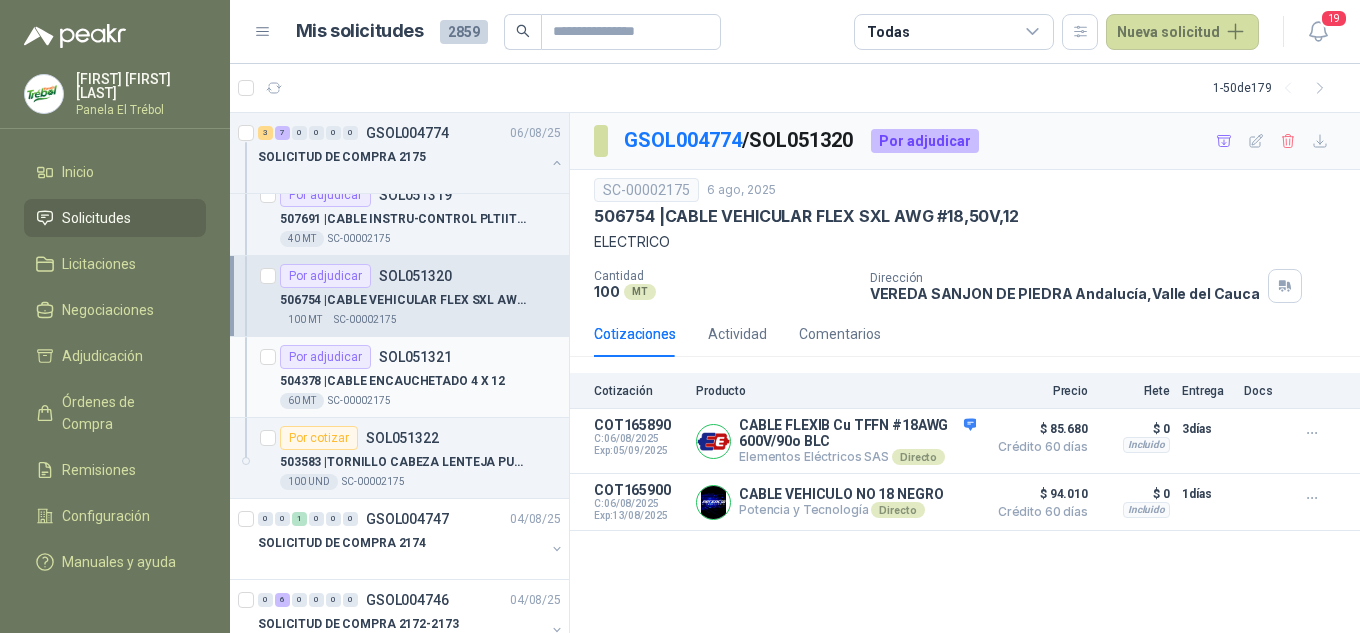 click on "504378 |  CABLE ENCAUCHETADO 4 X 12" at bounding box center (392, 381) 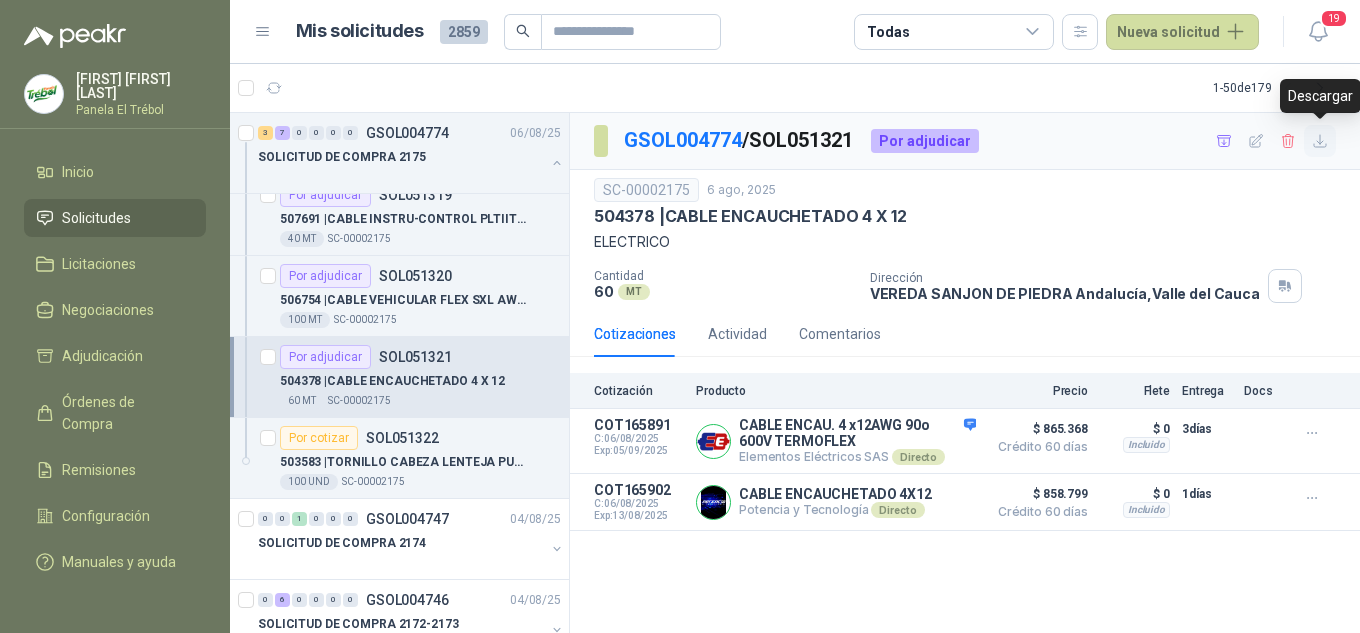 click 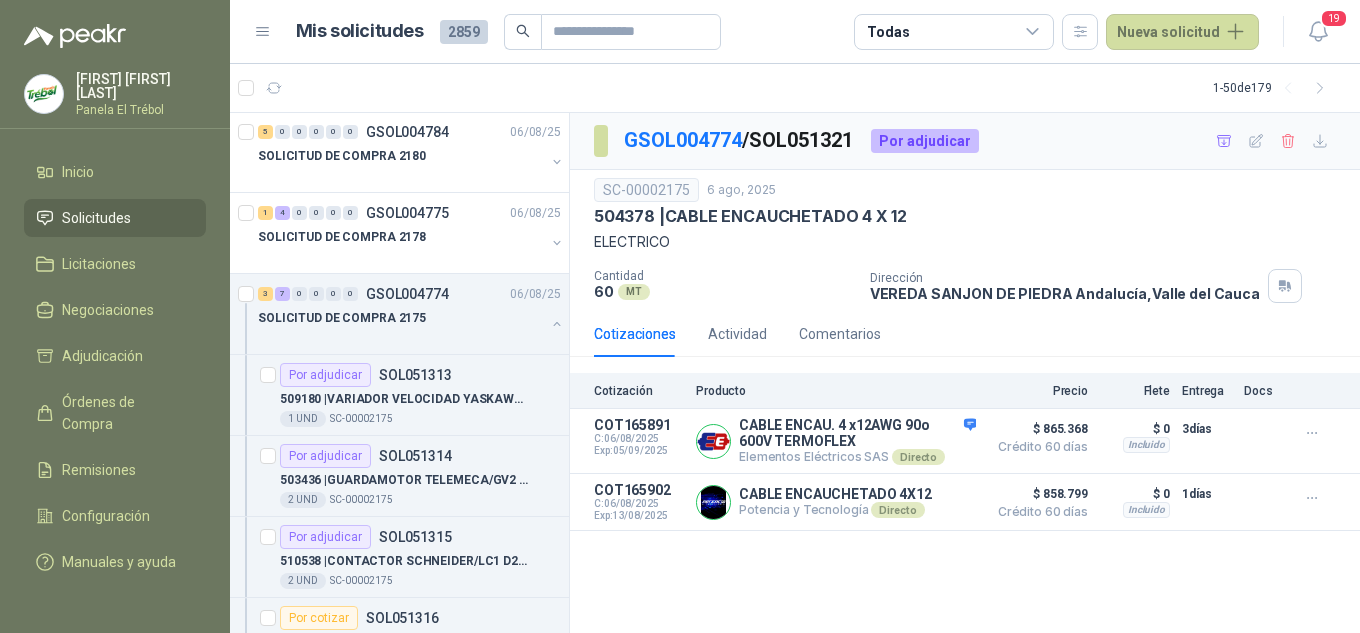 scroll, scrollTop: 0, scrollLeft: 0, axis: both 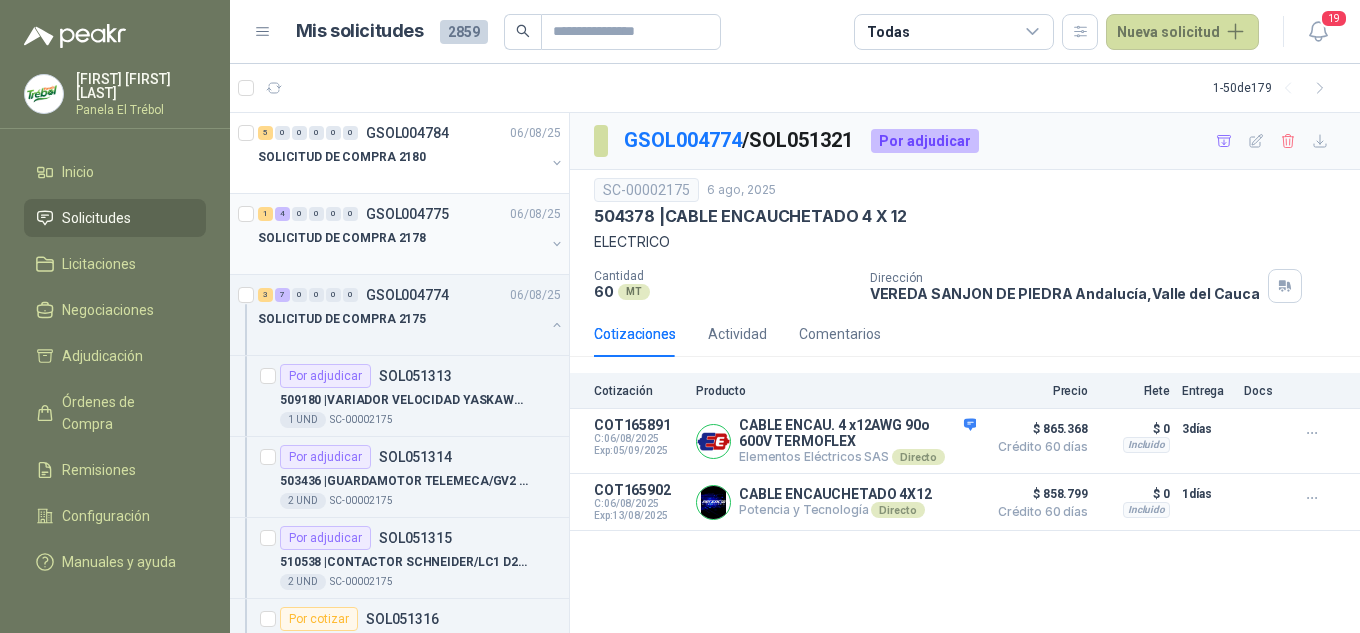 click on "SOLICITUD DE COMPRA 2178" at bounding box center [411, 246] 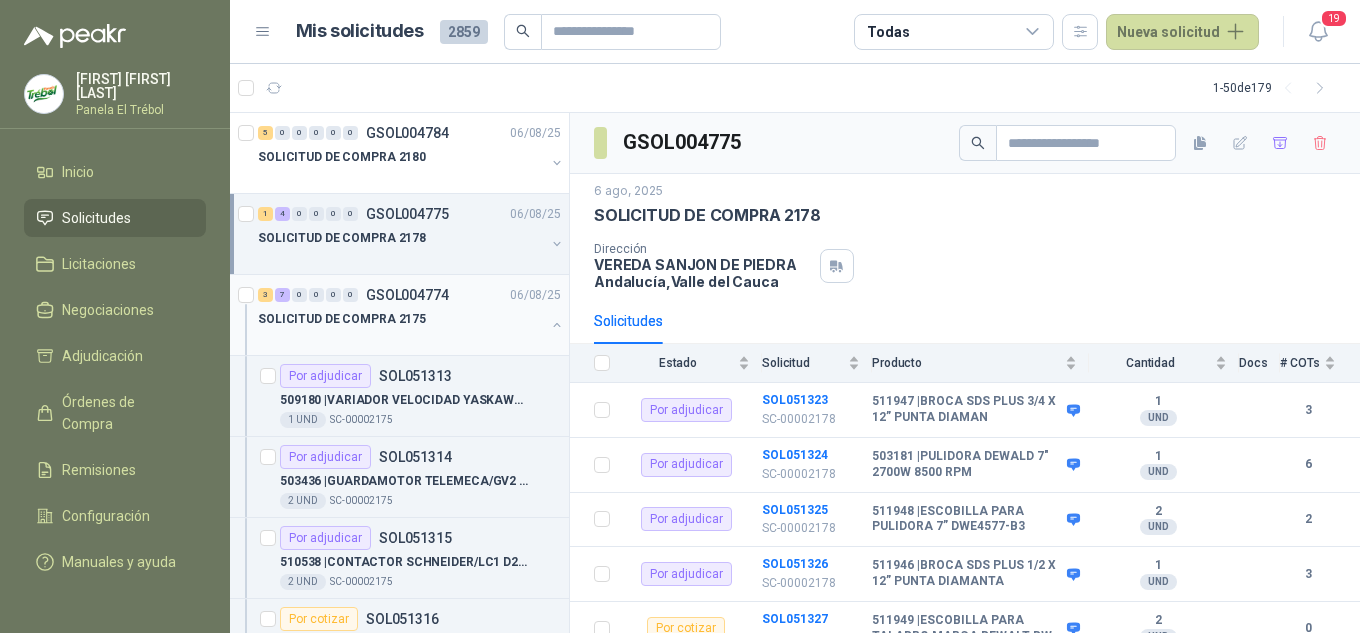 click at bounding box center [557, 325] 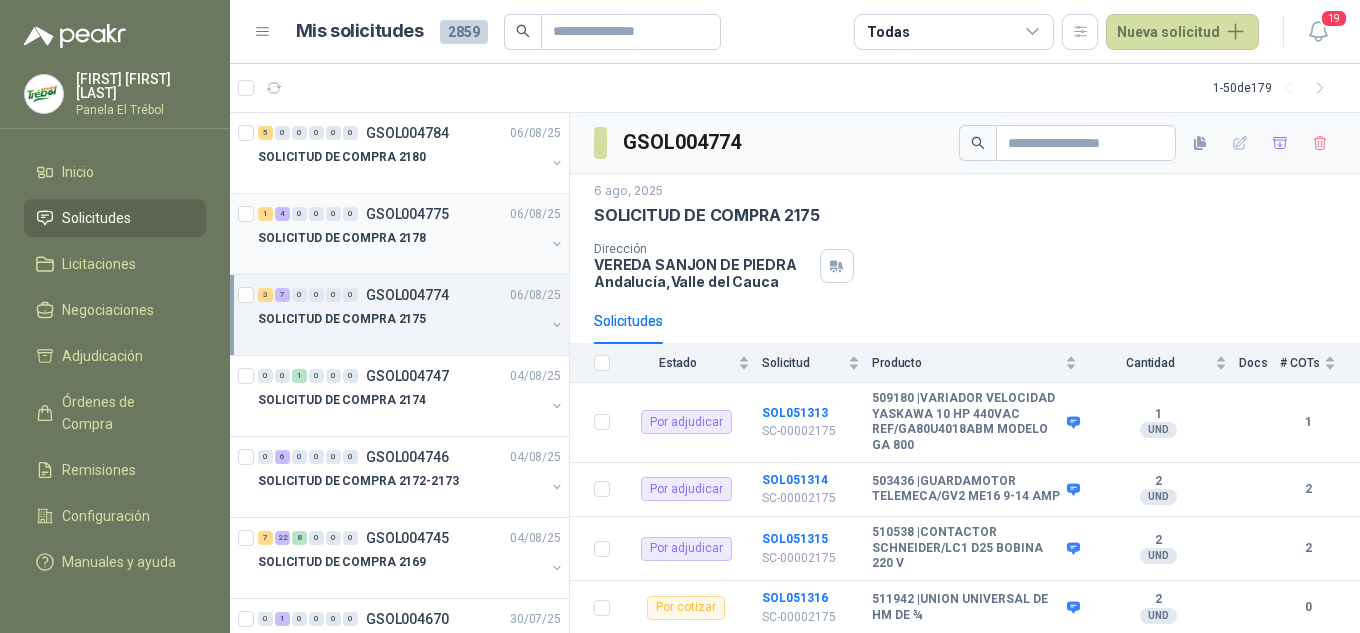 click at bounding box center [557, 244] 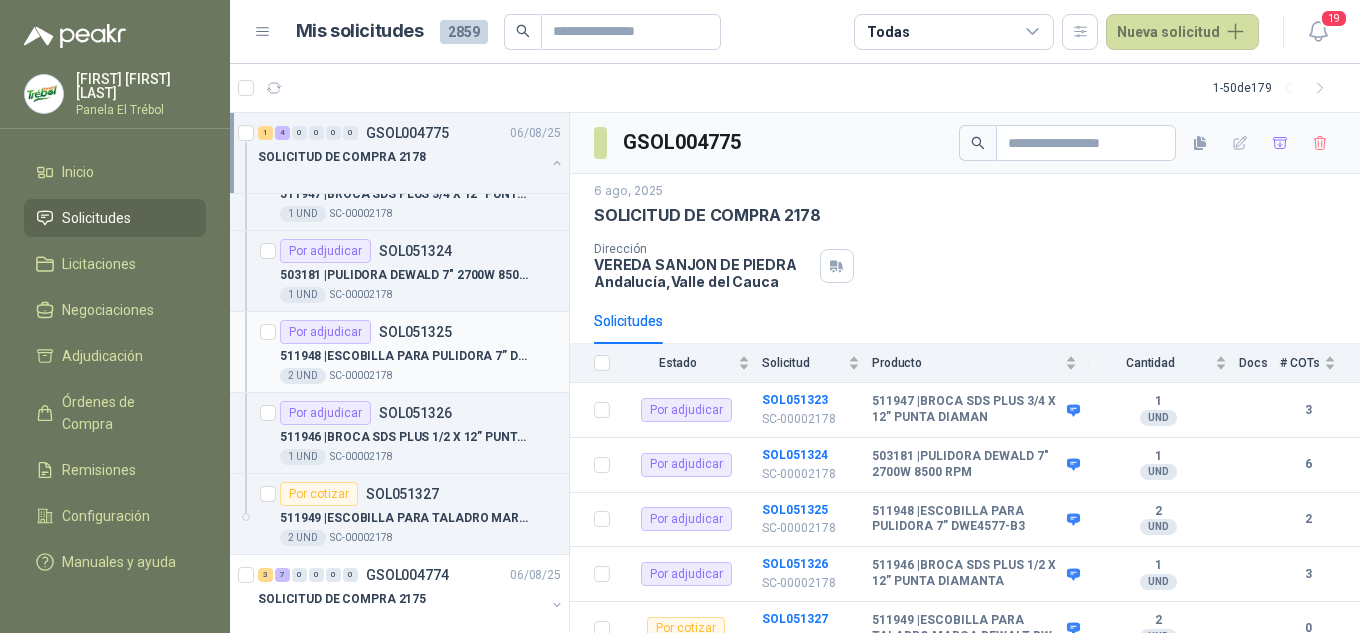 scroll, scrollTop: 133, scrollLeft: 0, axis: vertical 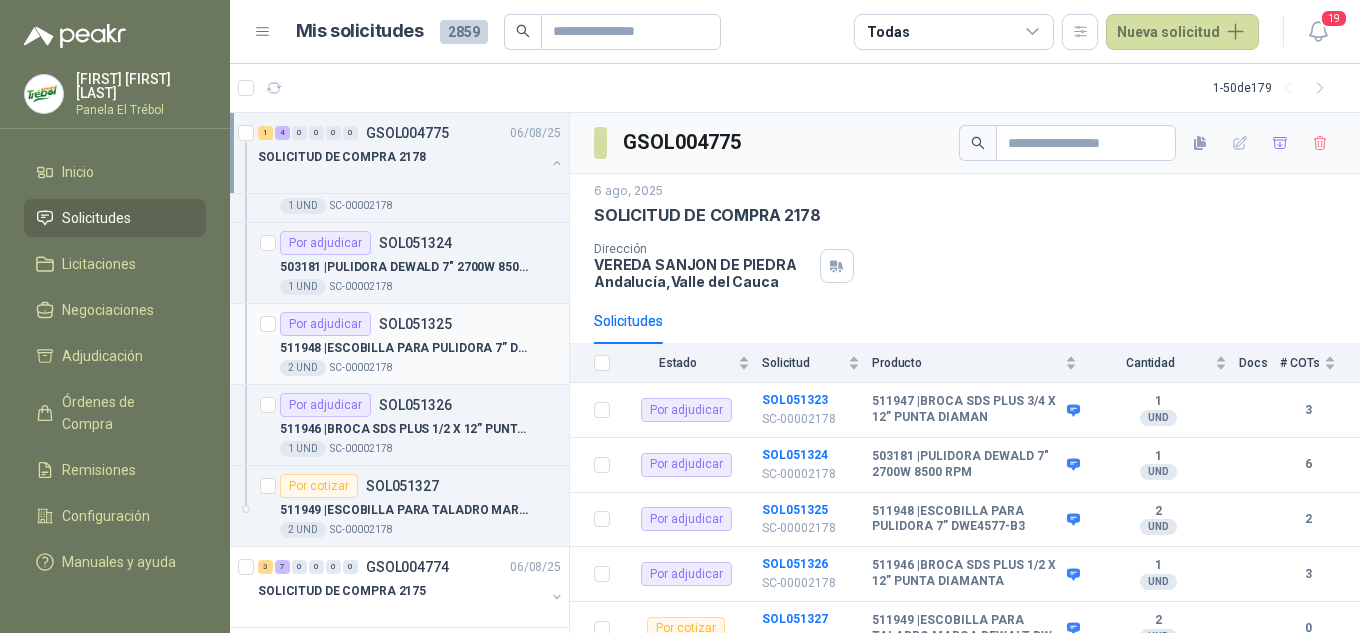 click on "511948 |  ESCOBILLA PARA PULIDORA 7” DWE4577-B3" at bounding box center [404, 348] 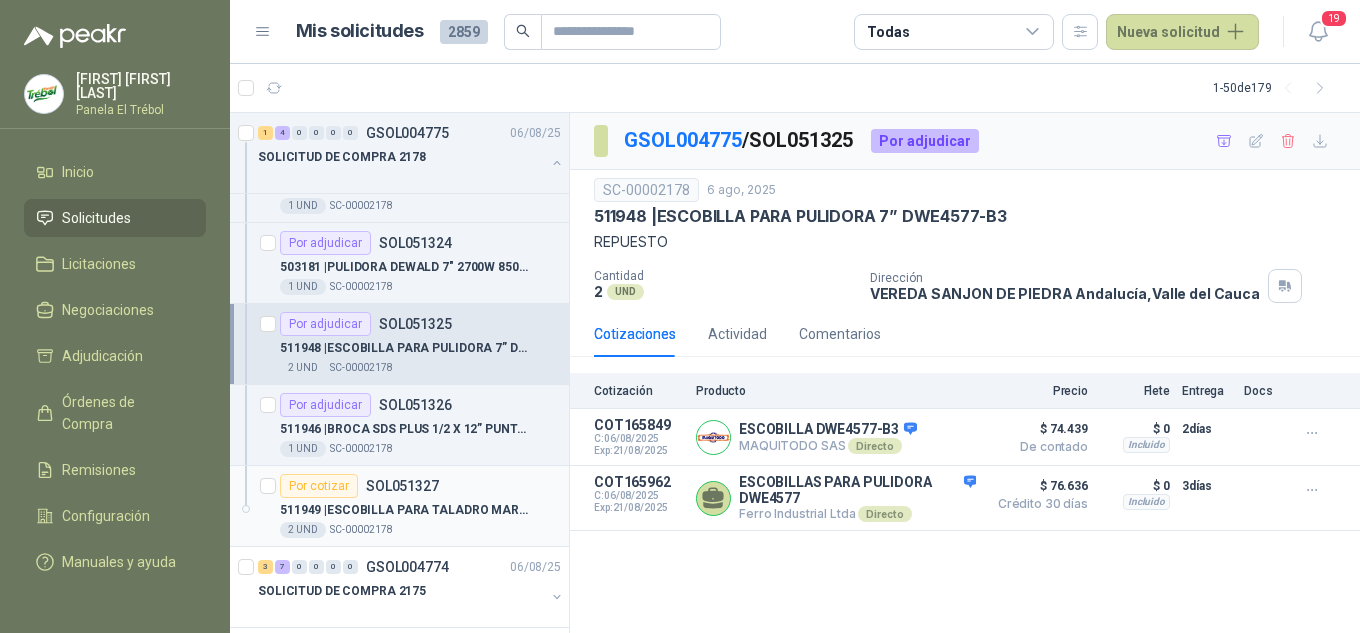 click on "2   UND  SC-00002178" at bounding box center [420, 530] 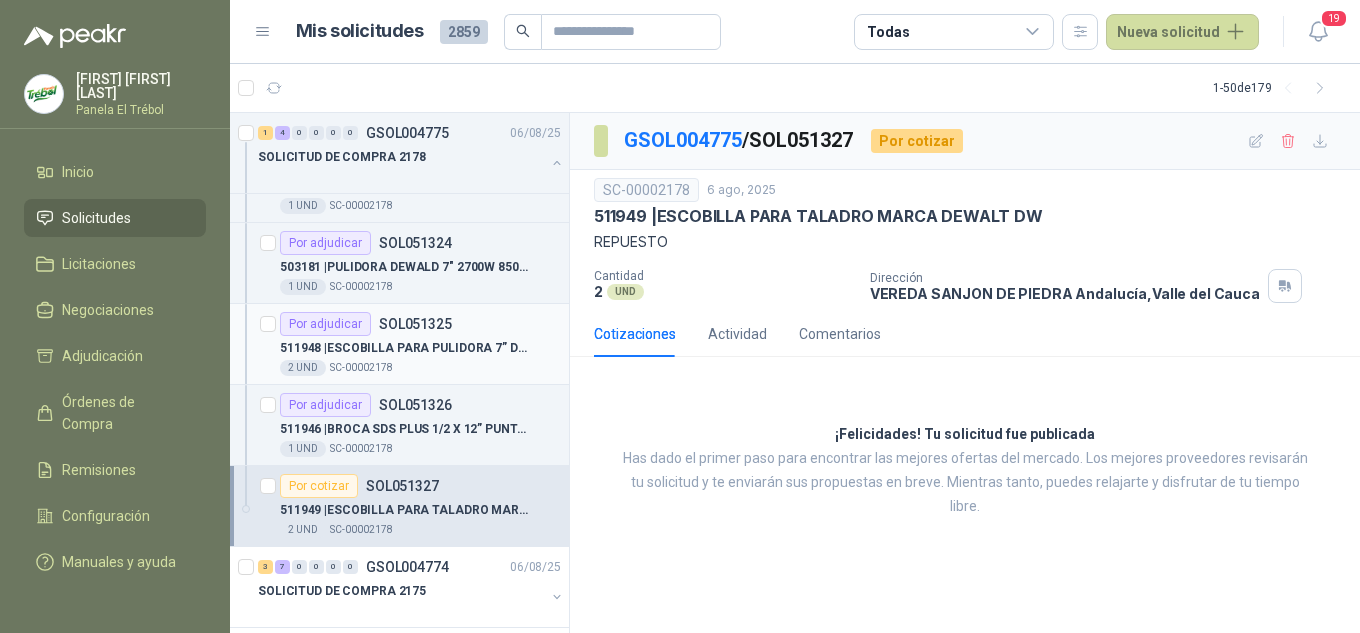 click on "511948 |  ESCOBILLA PARA PULIDORA 7” DWE4577-B3" at bounding box center [404, 348] 